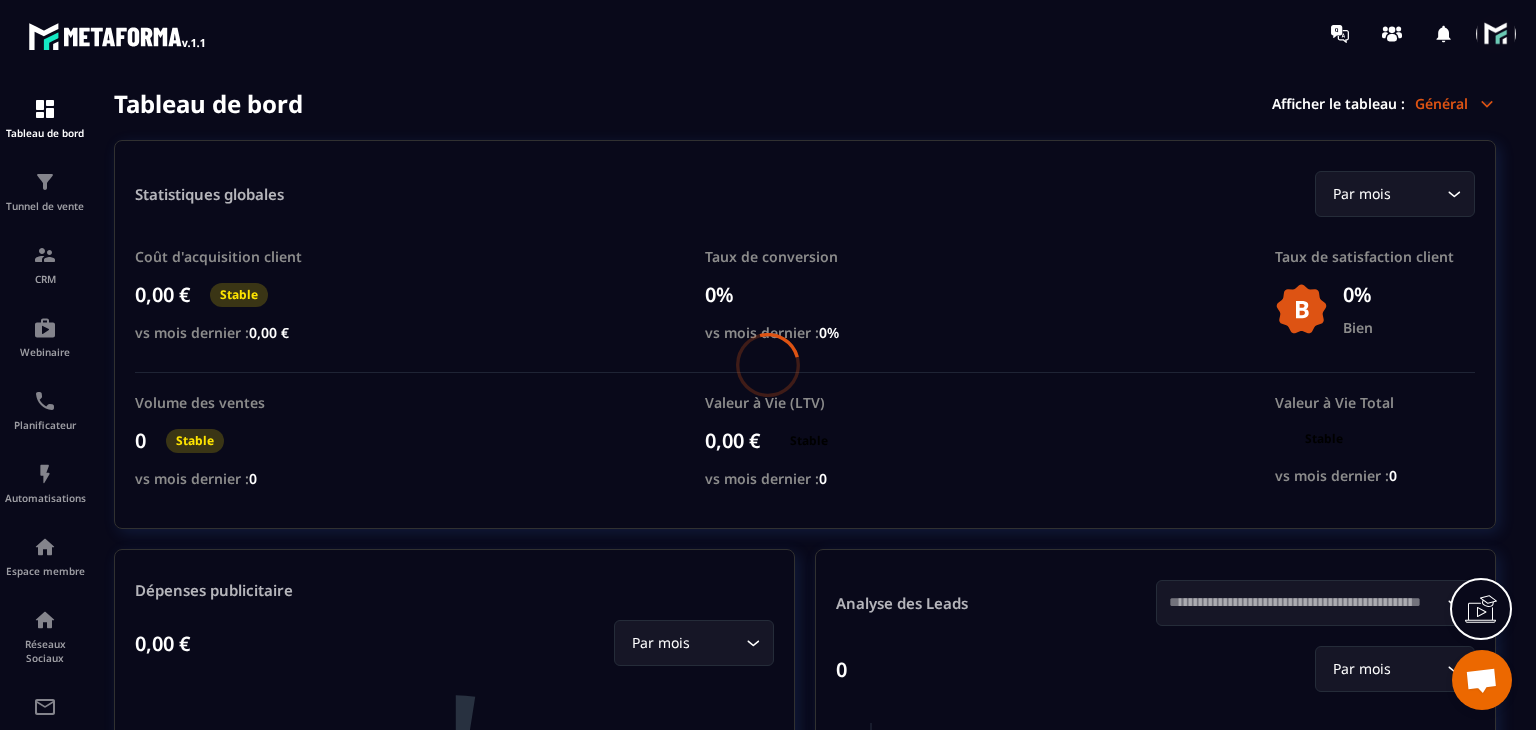 scroll, scrollTop: 0, scrollLeft: 0, axis: both 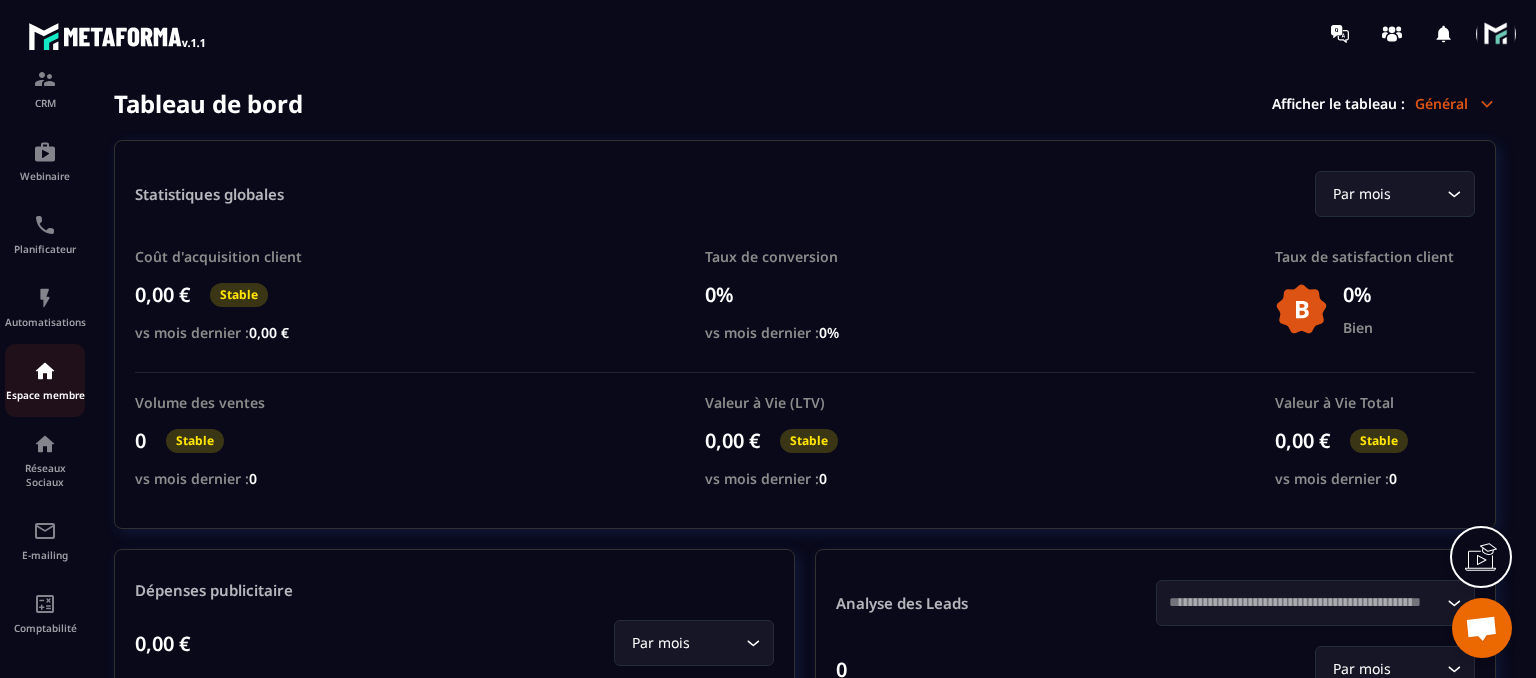 click at bounding box center (45, 371) 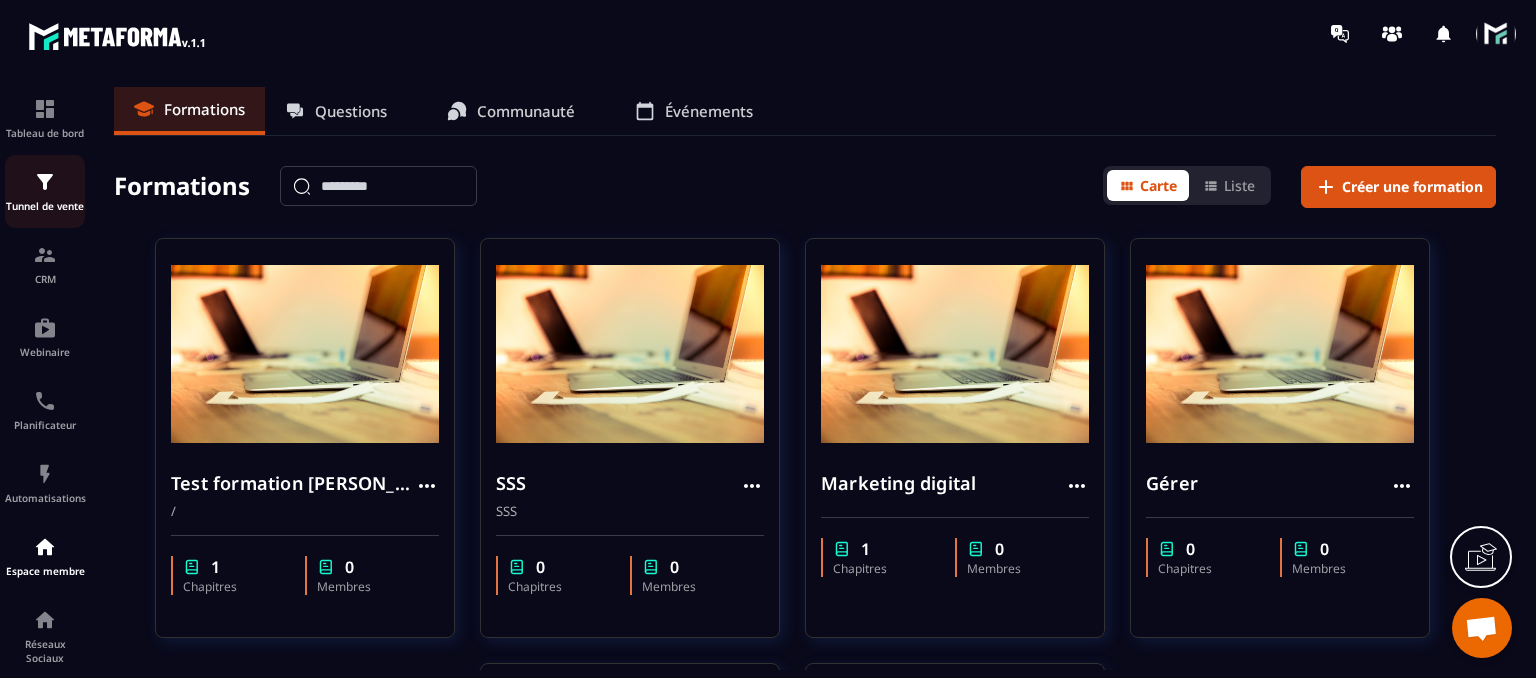 click on "Tunnel de vente" at bounding box center [45, 191] 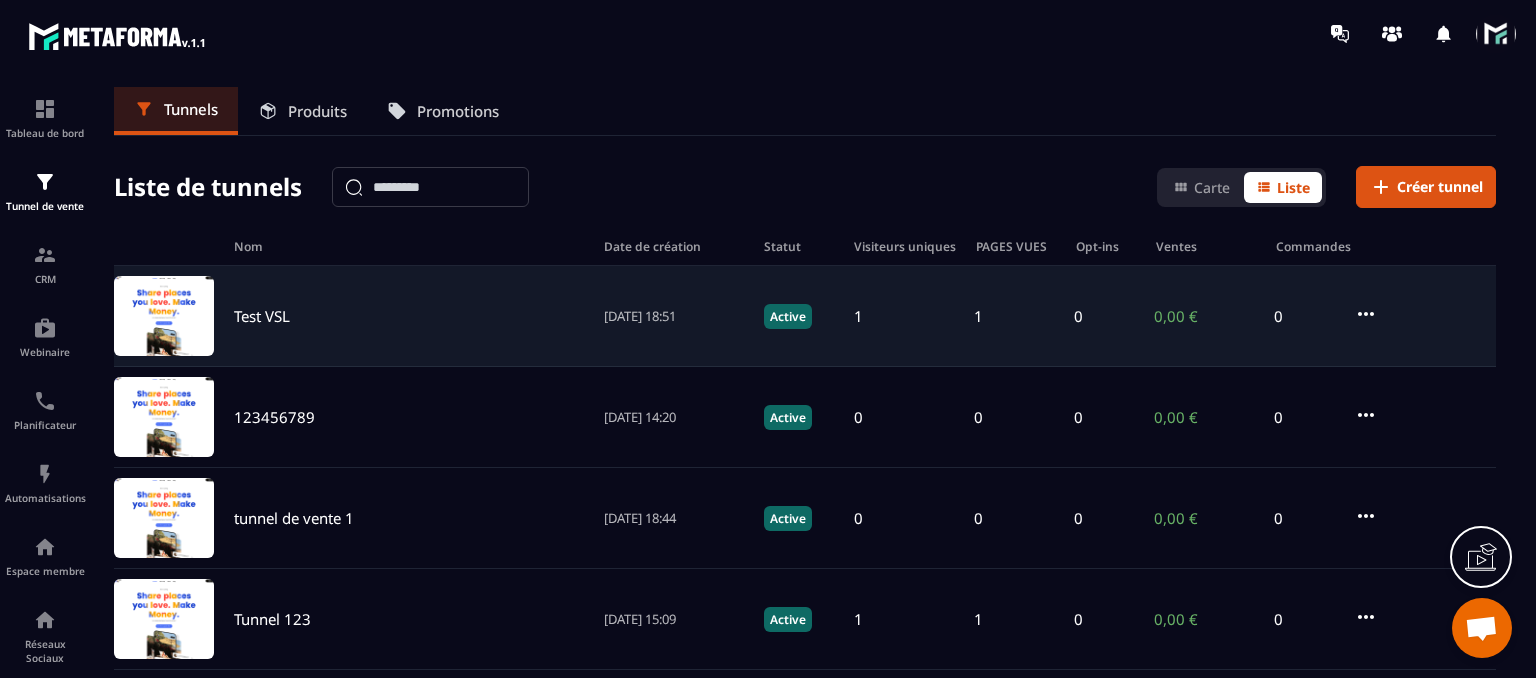 click on "Test VSL" at bounding box center [262, 316] 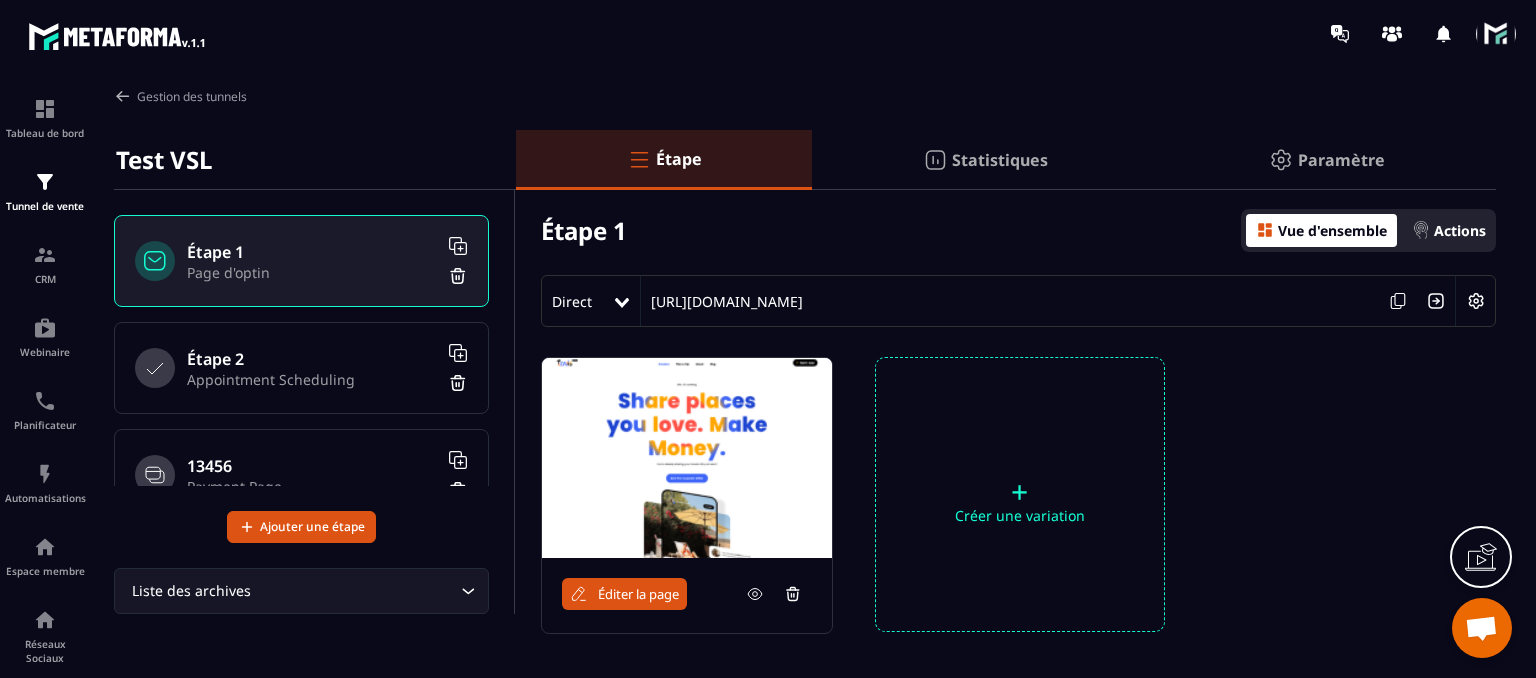 click on "Étape 2" at bounding box center [312, 359] 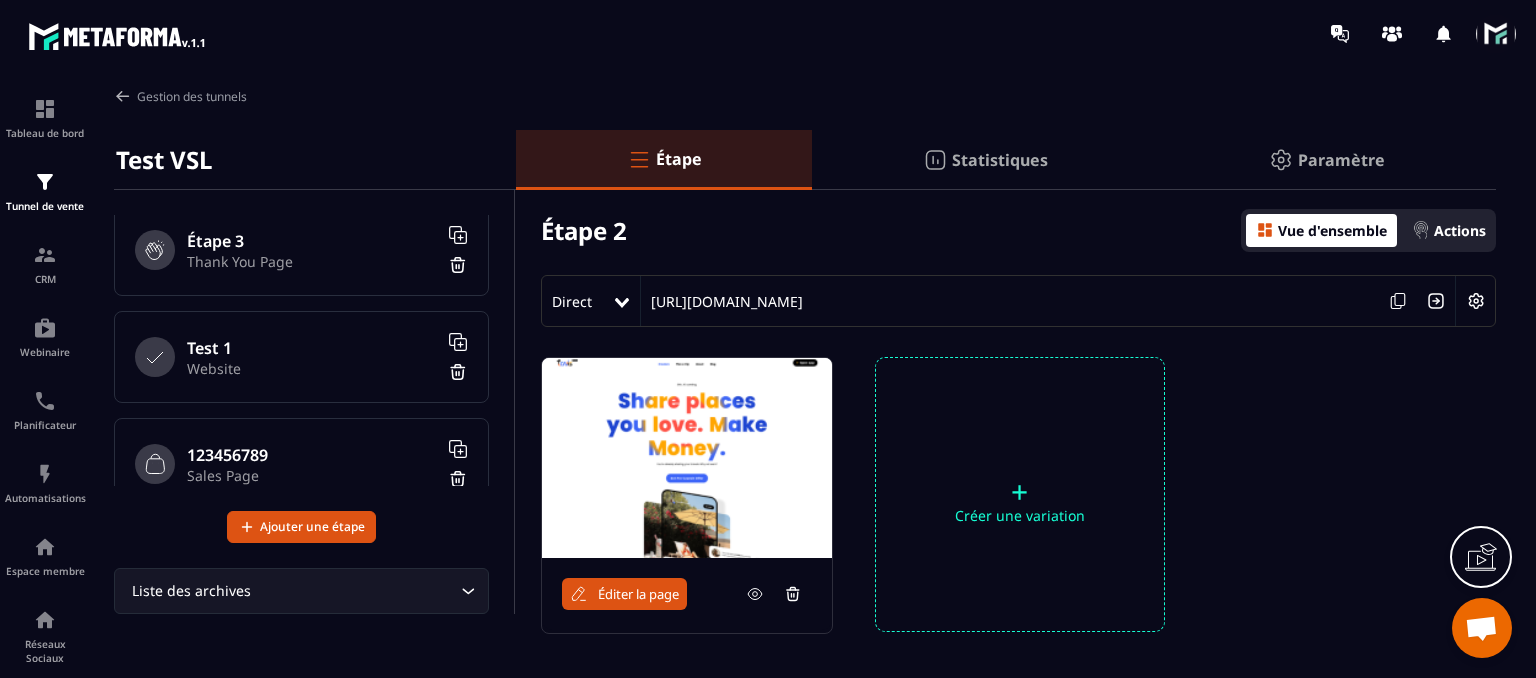 scroll, scrollTop: 332, scrollLeft: 0, axis: vertical 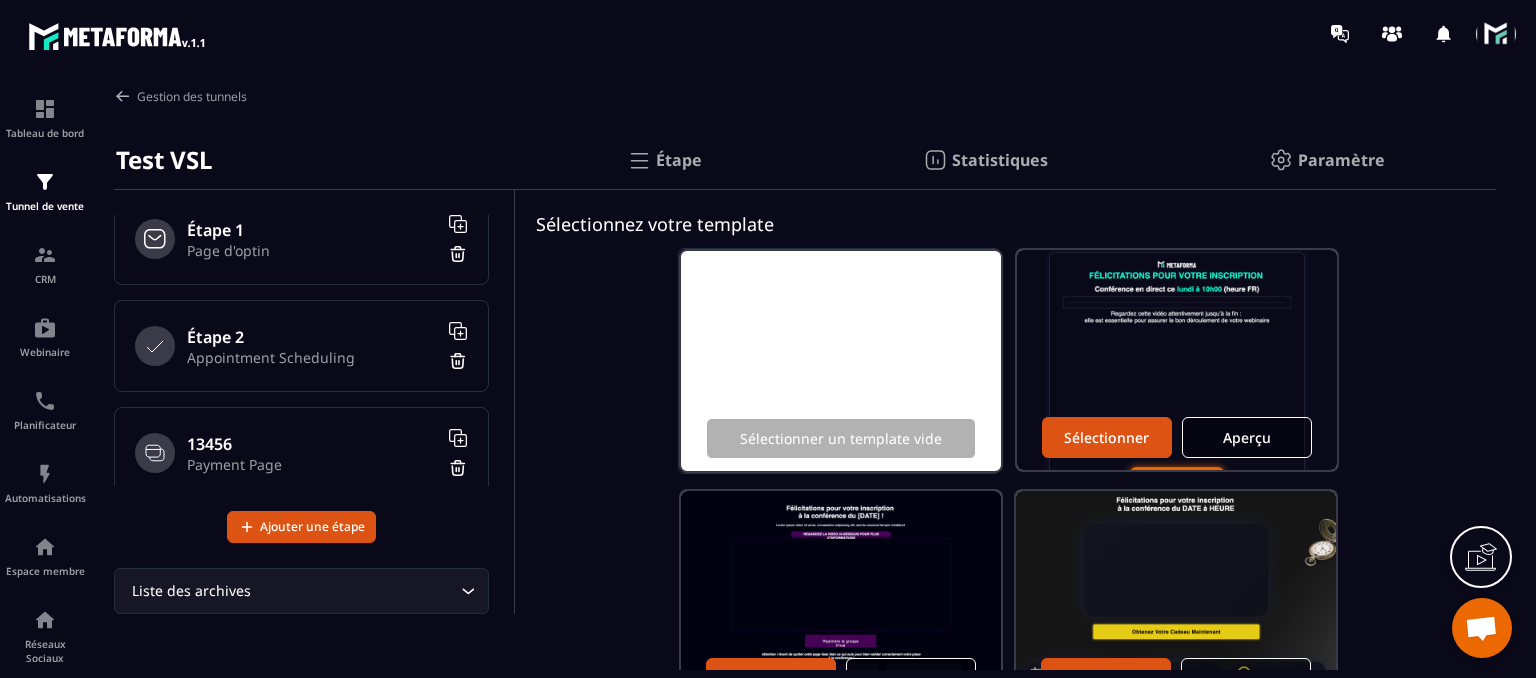click on "Étape 2" at bounding box center [312, 337] 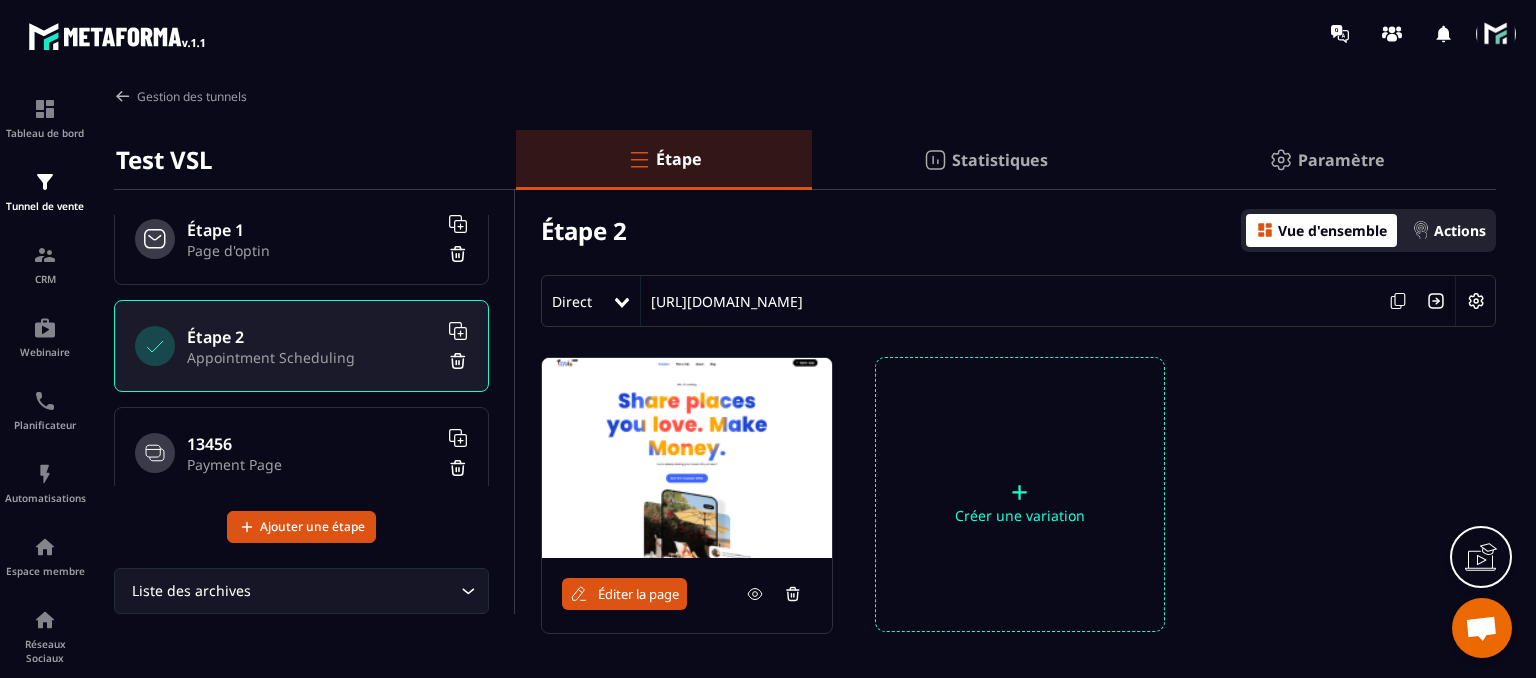 click at bounding box center [1476, 301] 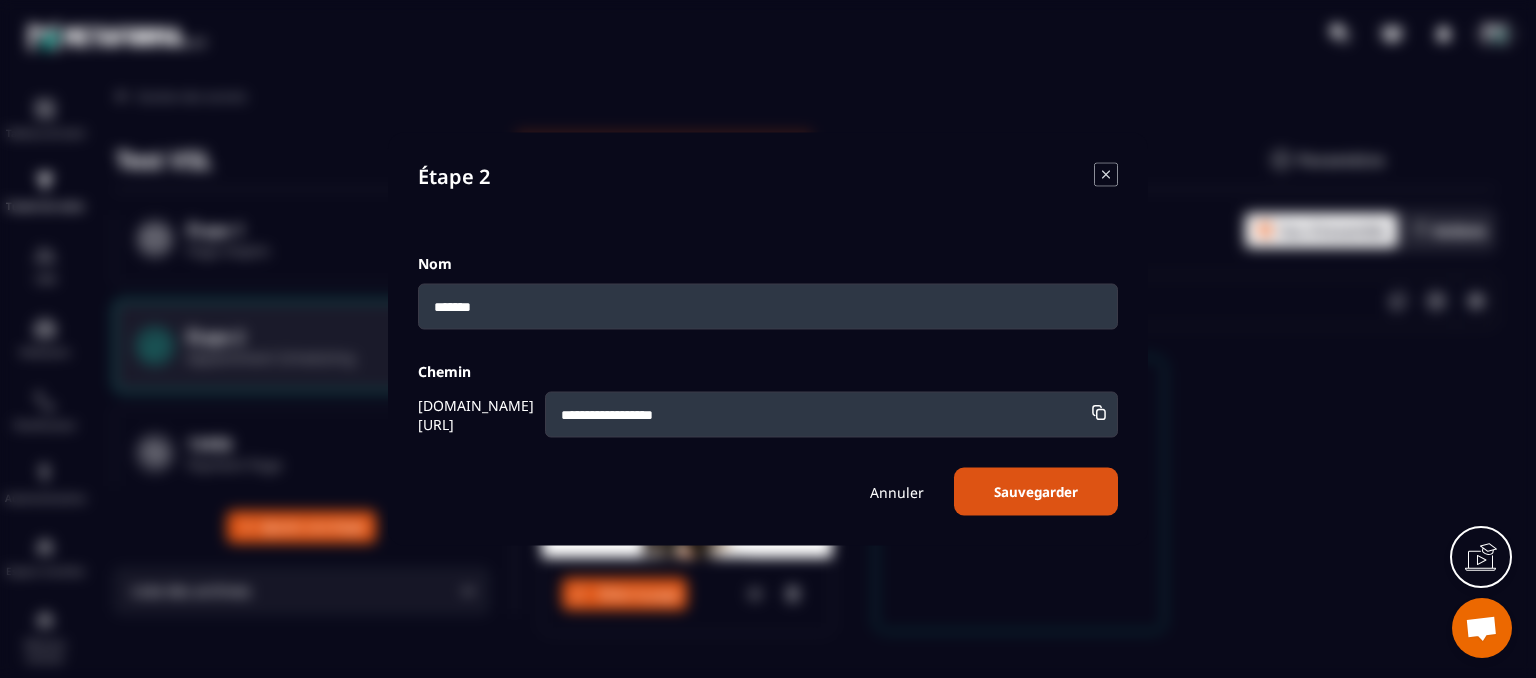 click 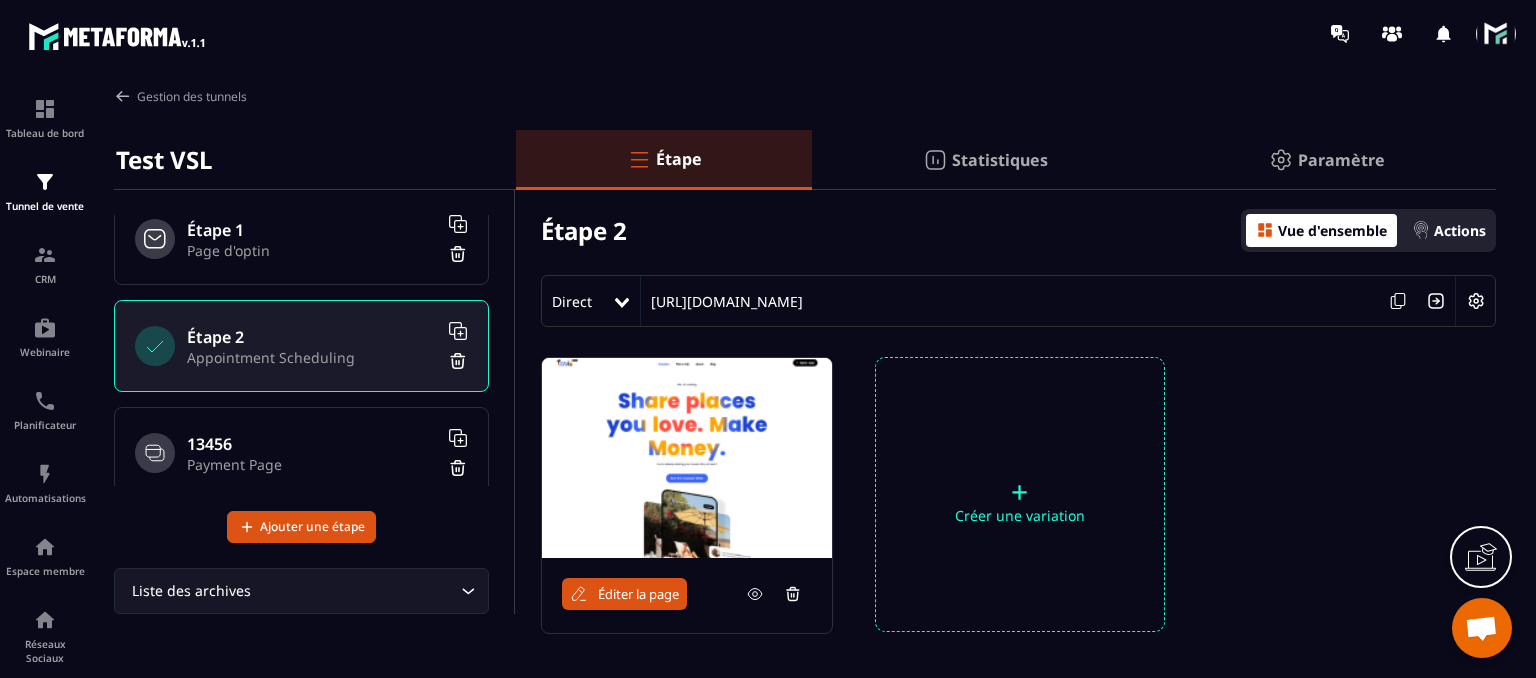 click on "Paramètre" 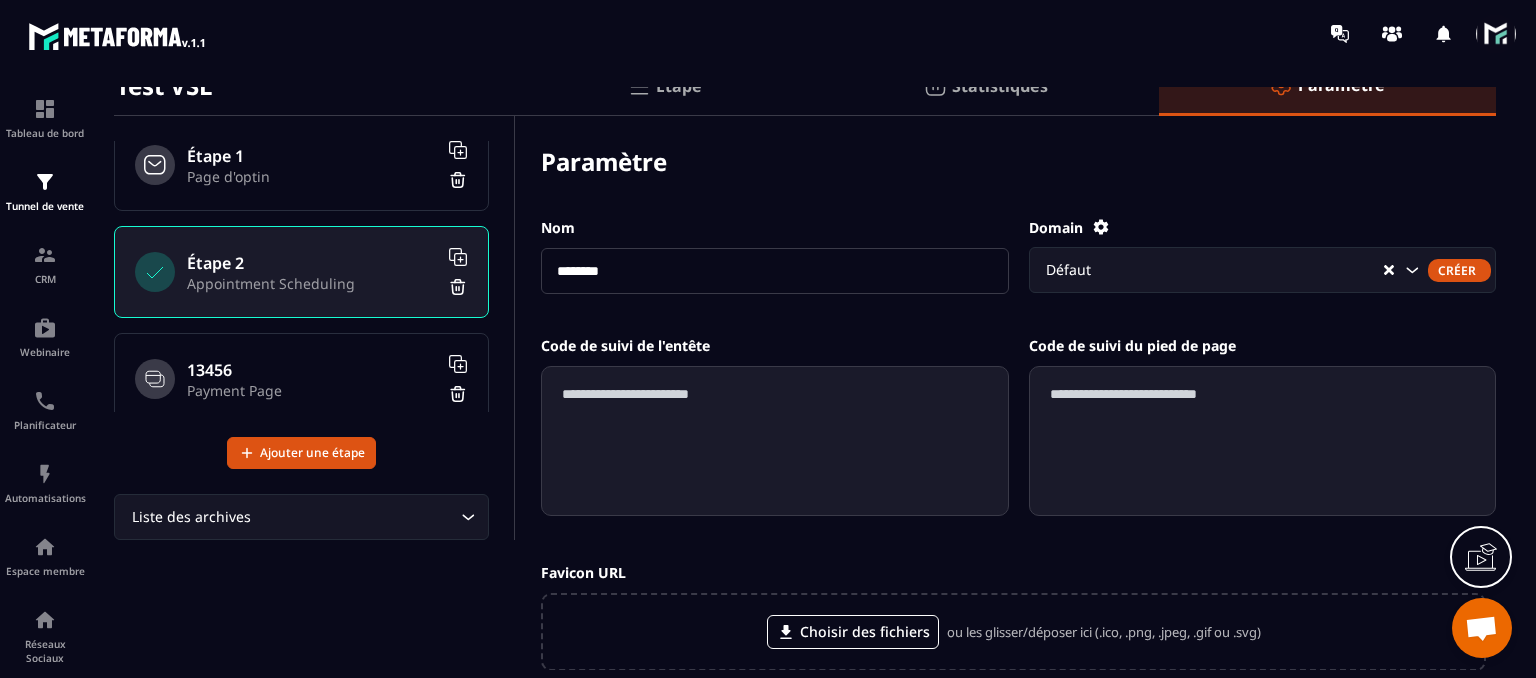scroll, scrollTop: 0, scrollLeft: 0, axis: both 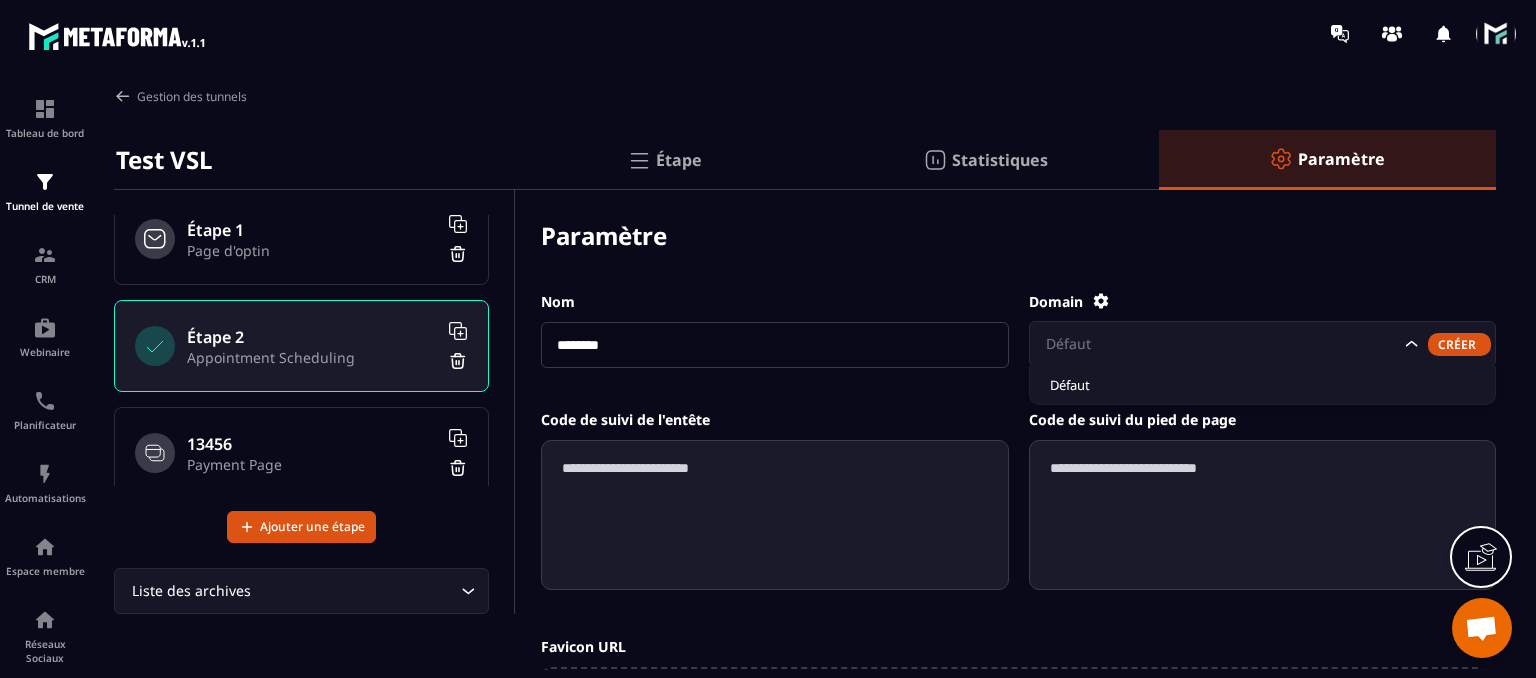 click on "Défaut" 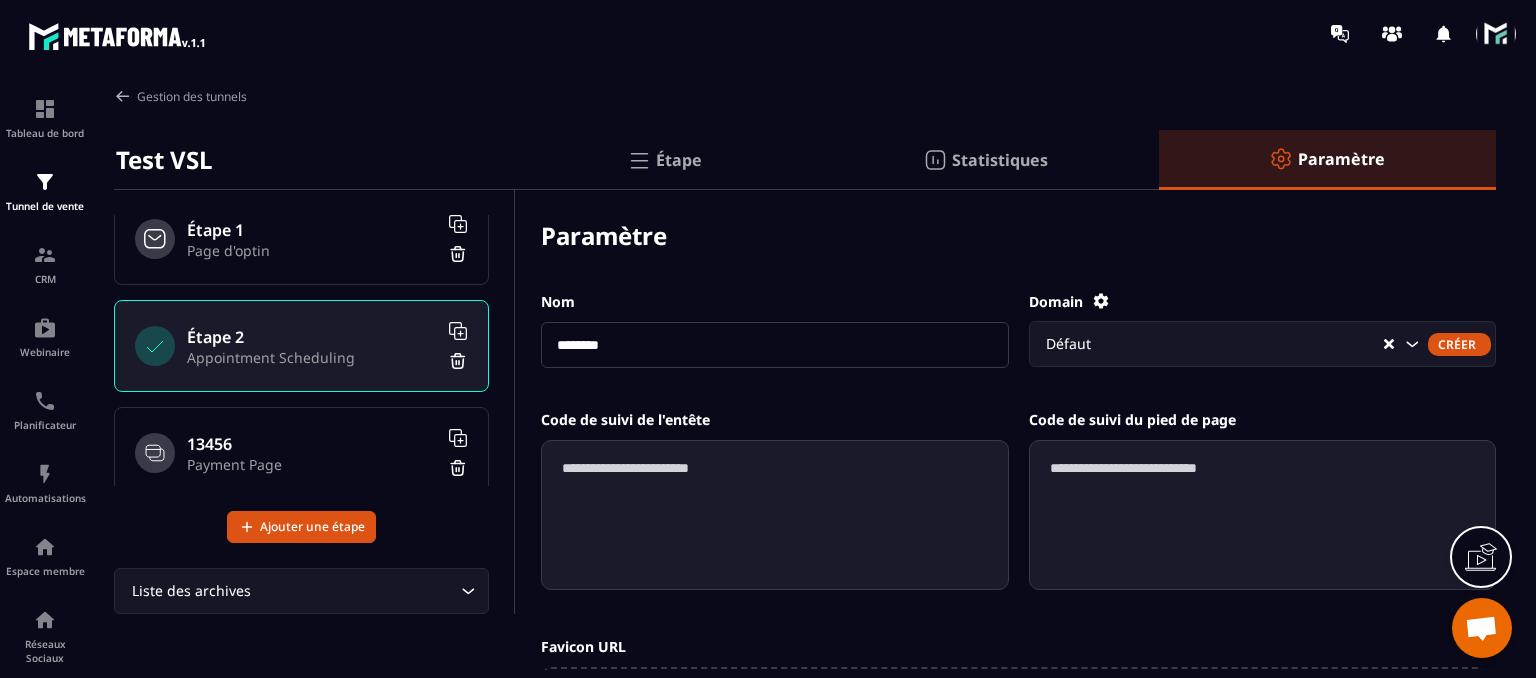 click on "Défaut" 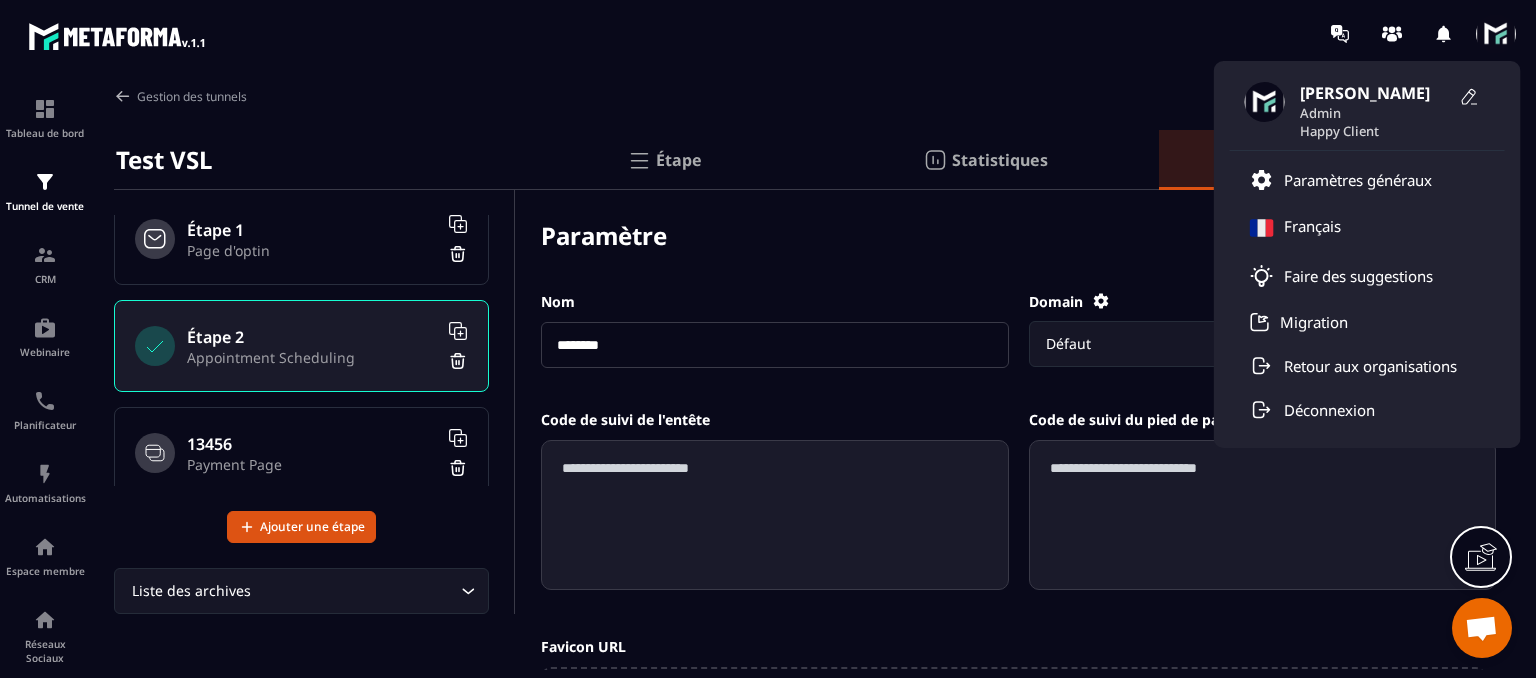 click on "Paramètre" at bounding box center [1018, 235] 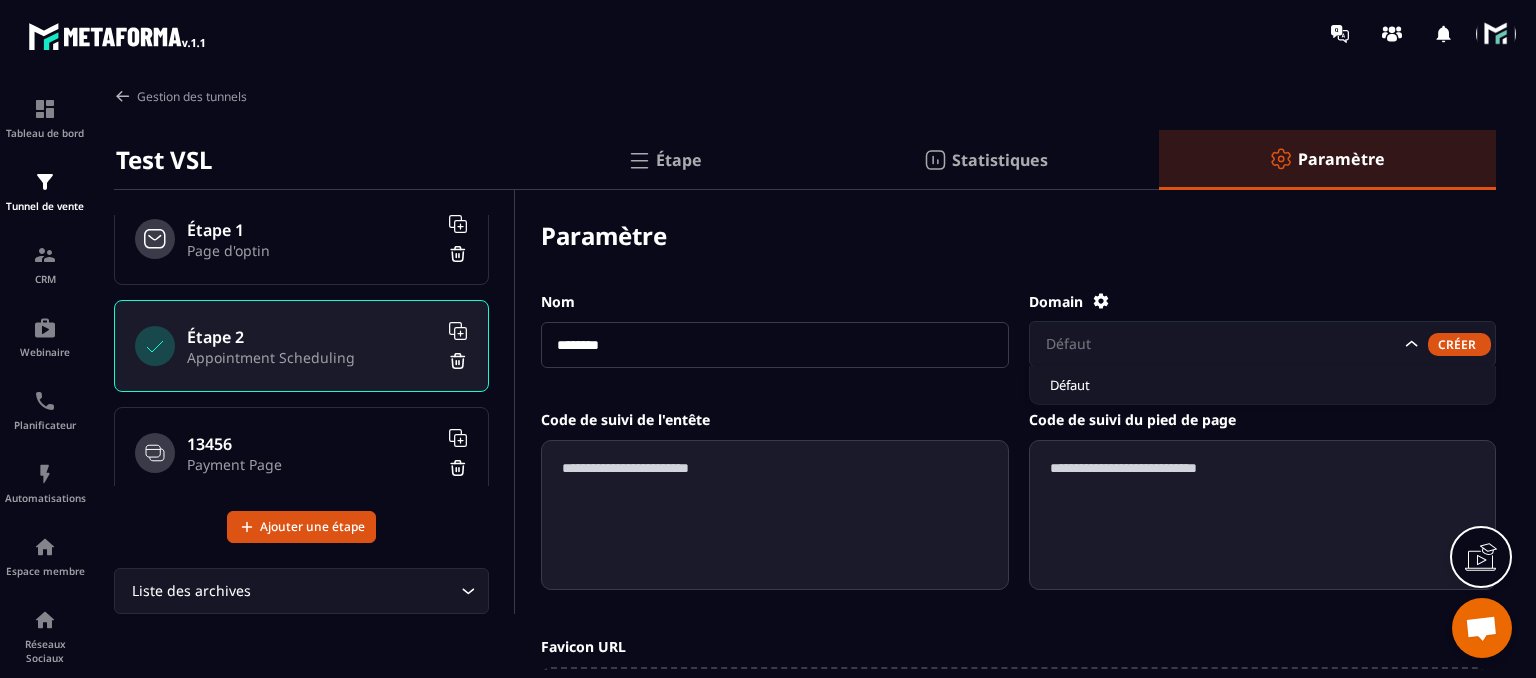 click on "Défaut Défaut" at bounding box center [1263, 344] 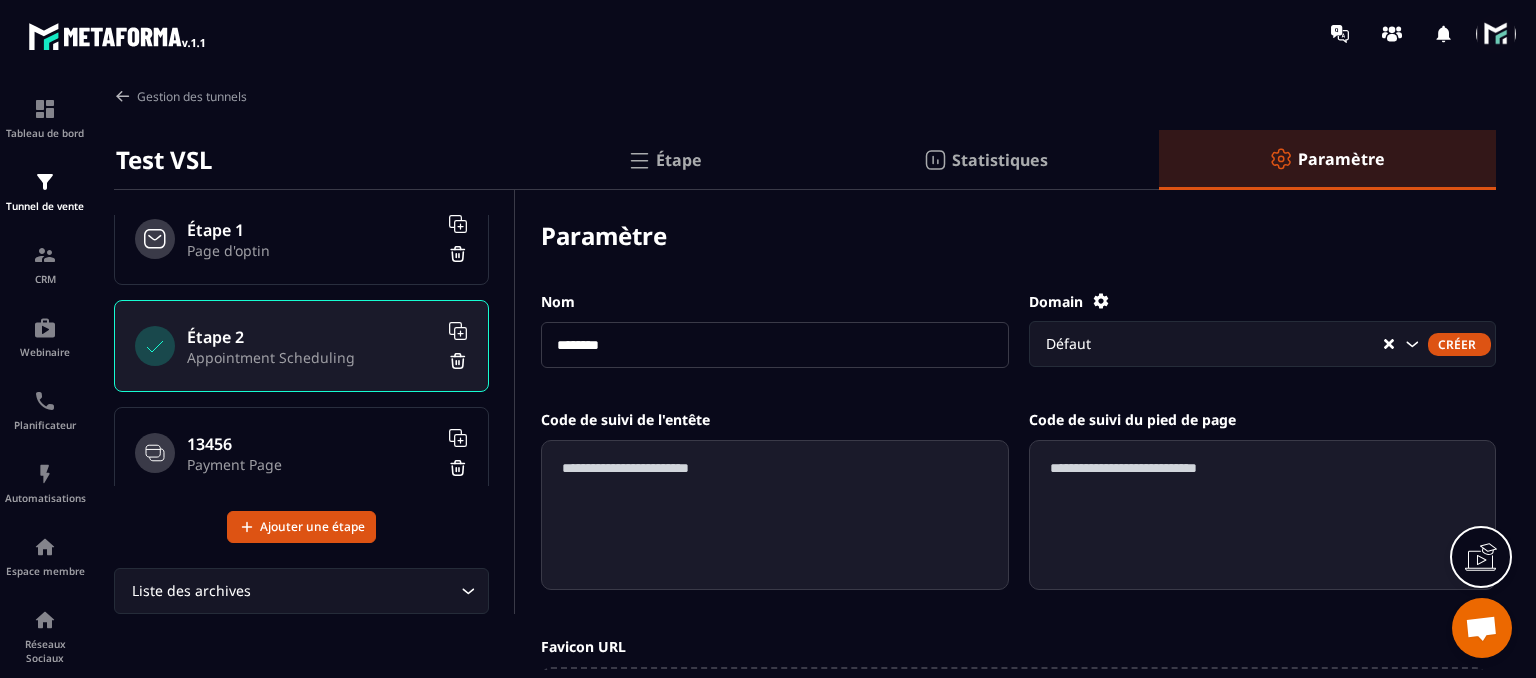 click on "Défaut" 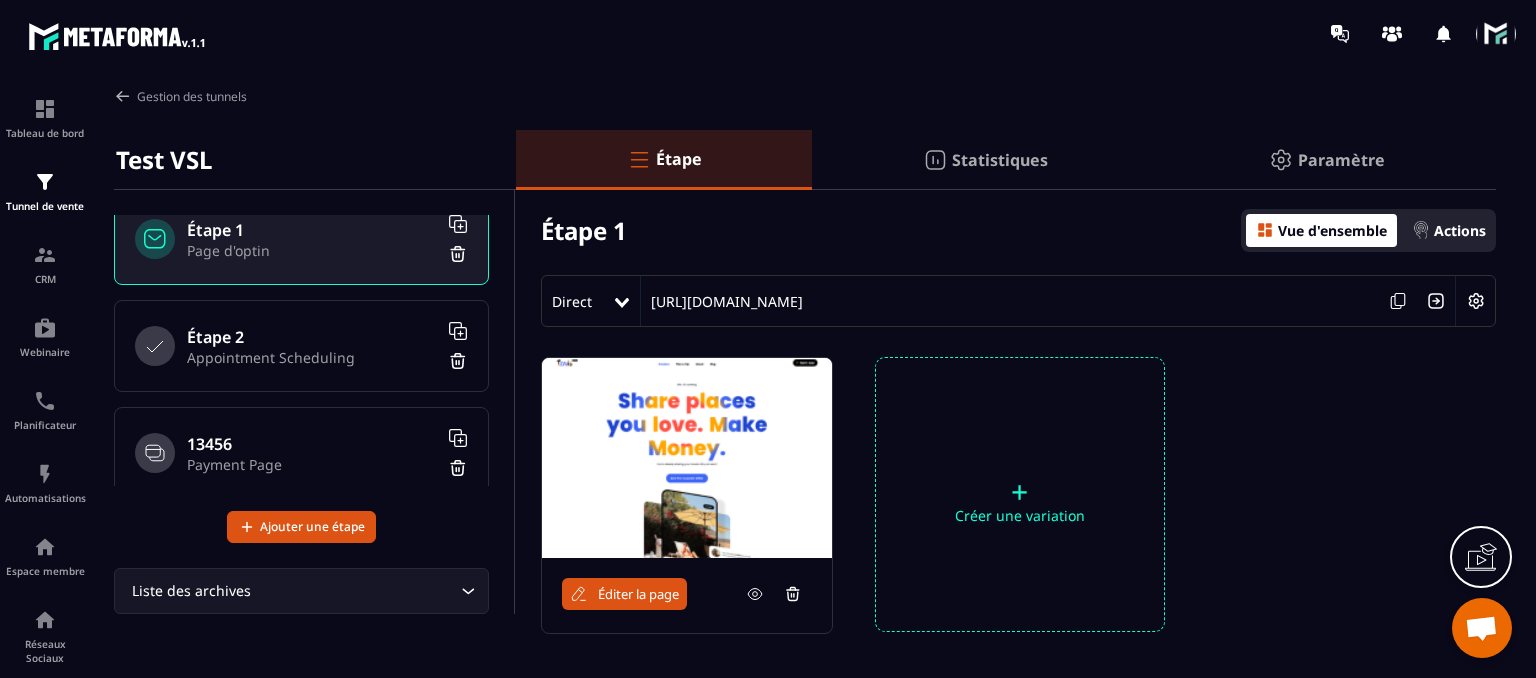 click on "Éditer la page" at bounding box center [638, 594] 